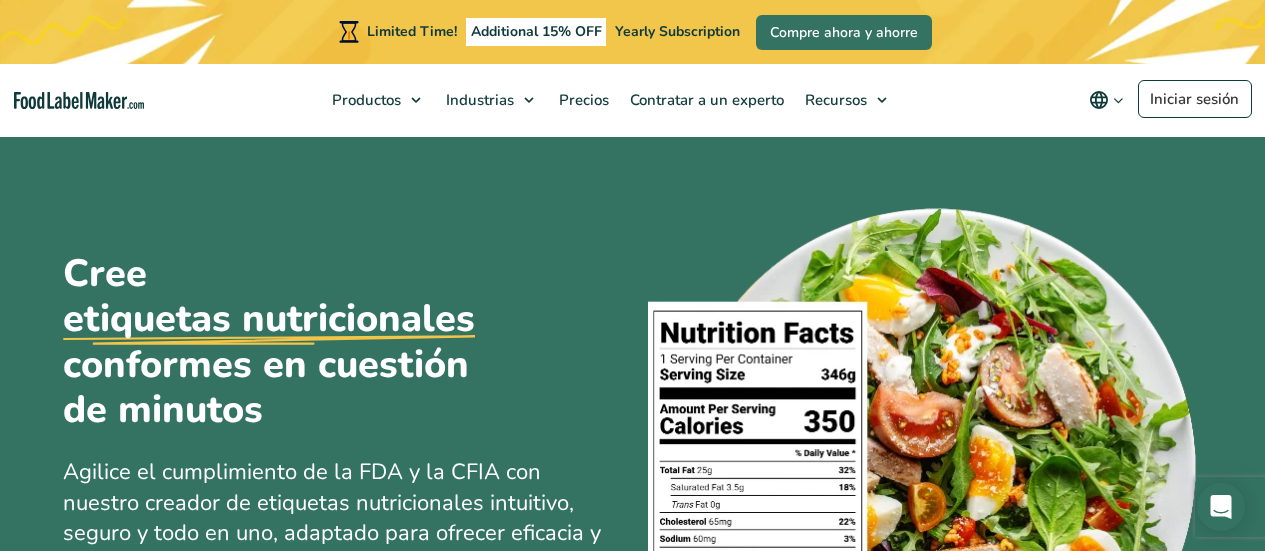 scroll, scrollTop: 0, scrollLeft: 0, axis: both 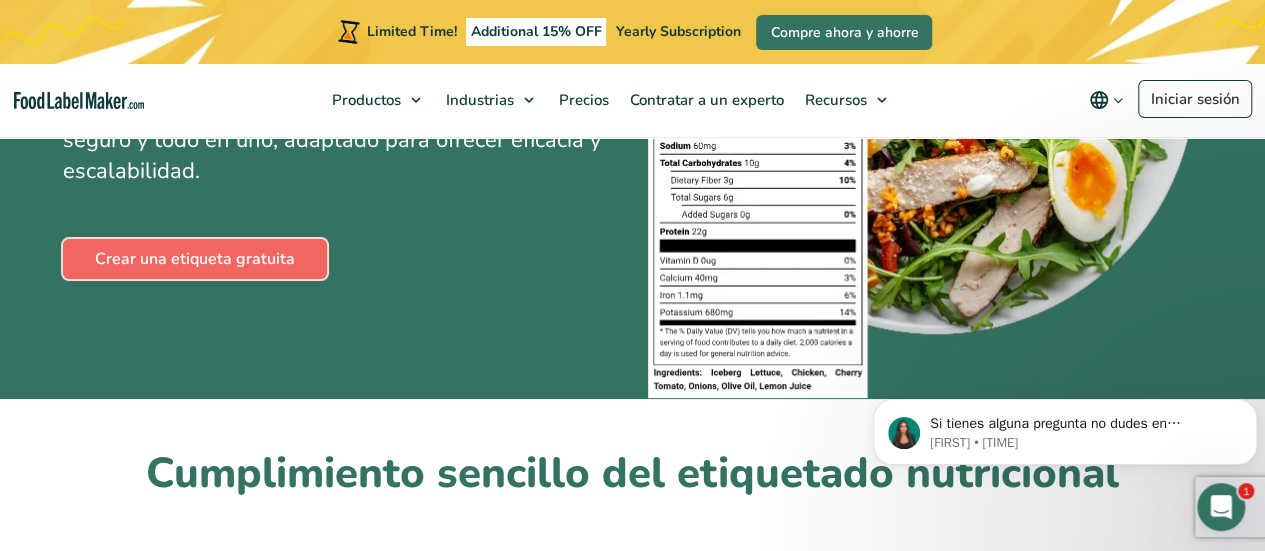 click on "Crear una etiqueta gratuita" at bounding box center (195, 259) 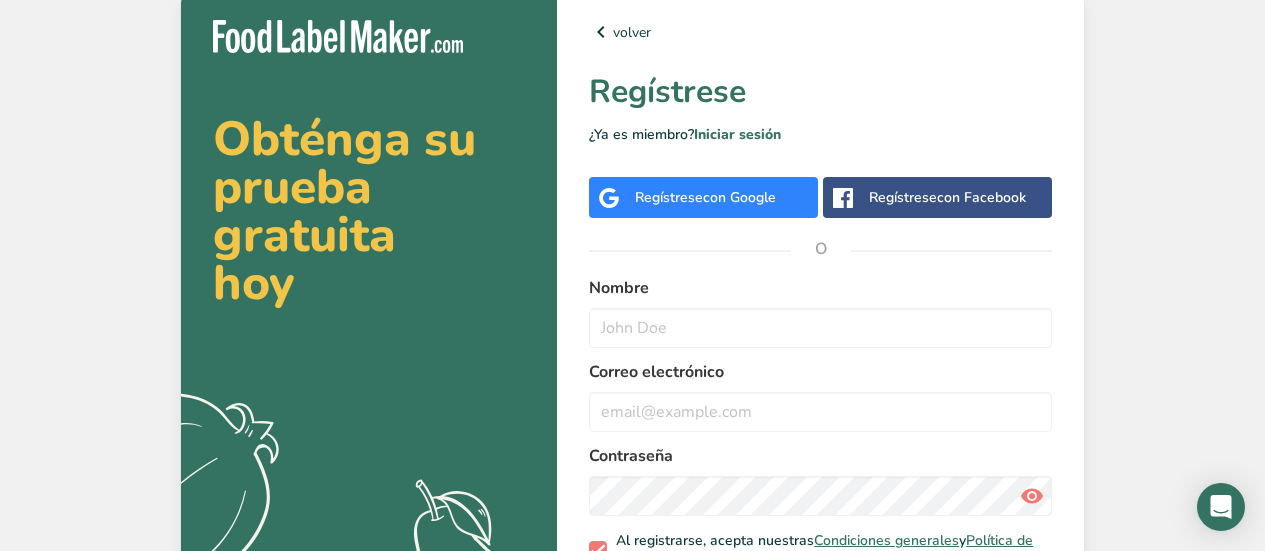 scroll, scrollTop: 0, scrollLeft: 0, axis: both 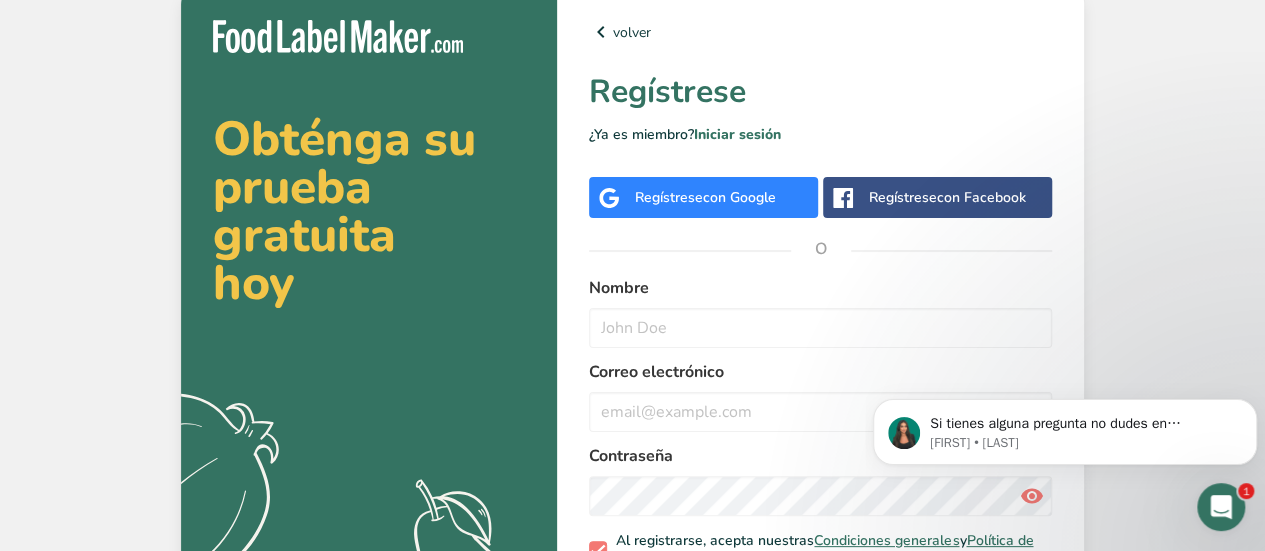 click on "con Google" at bounding box center [739, 197] 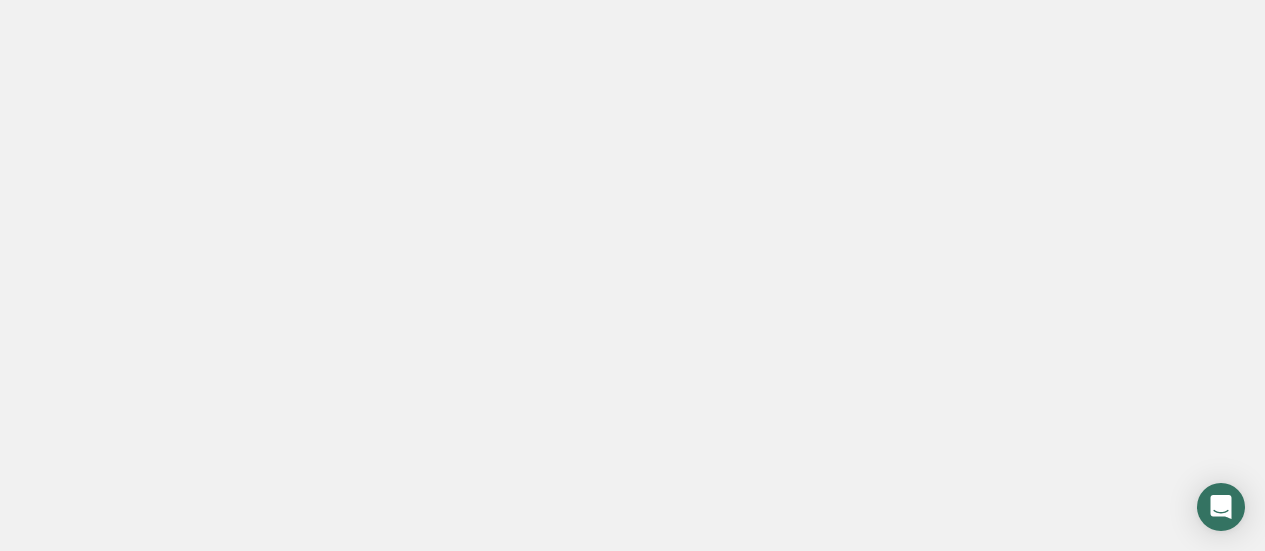 scroll, scrollTop: 0, scrollLeft: 0, axis: both 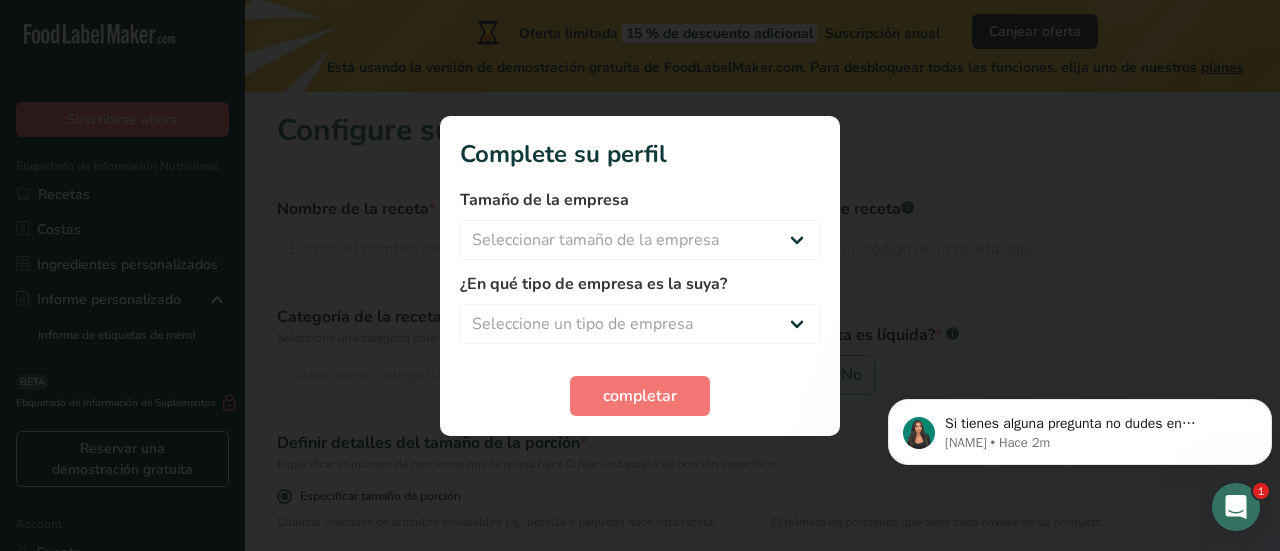 drag, startPoint x: 880, startPoint y: 357, endPoint x: 978, endPoint y: 394, distance: 104.75209 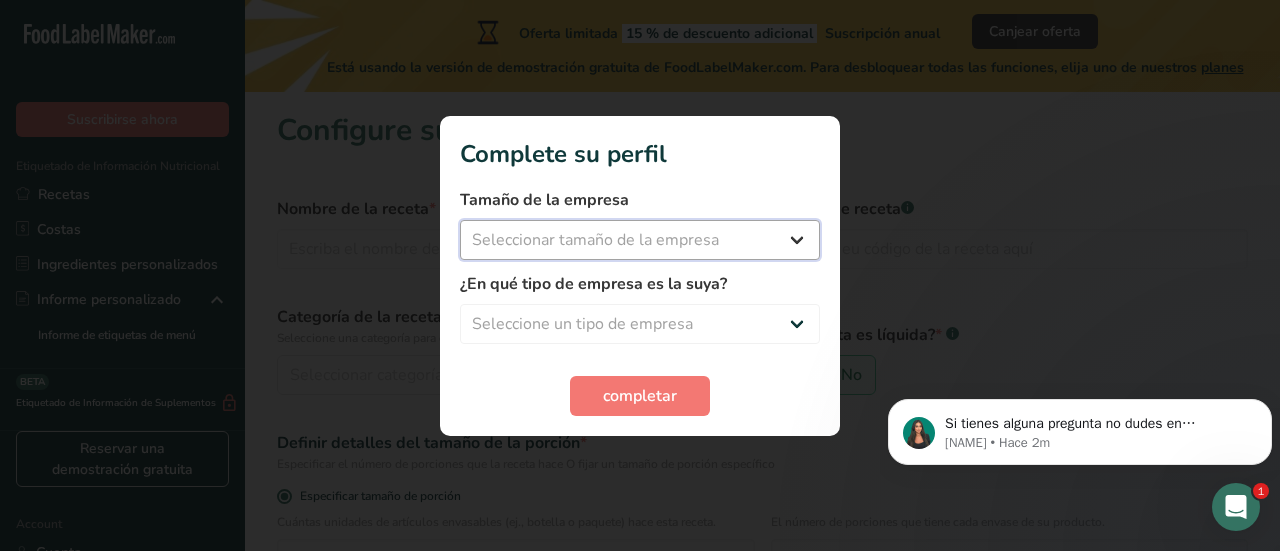 click on "Seleccionar tamaño de la empresa
Menos de 10 empleados
De 10 a 50 empleados
De 51 a 500 empleados
Más de 500 empleados" at bounding box center (640, 240) 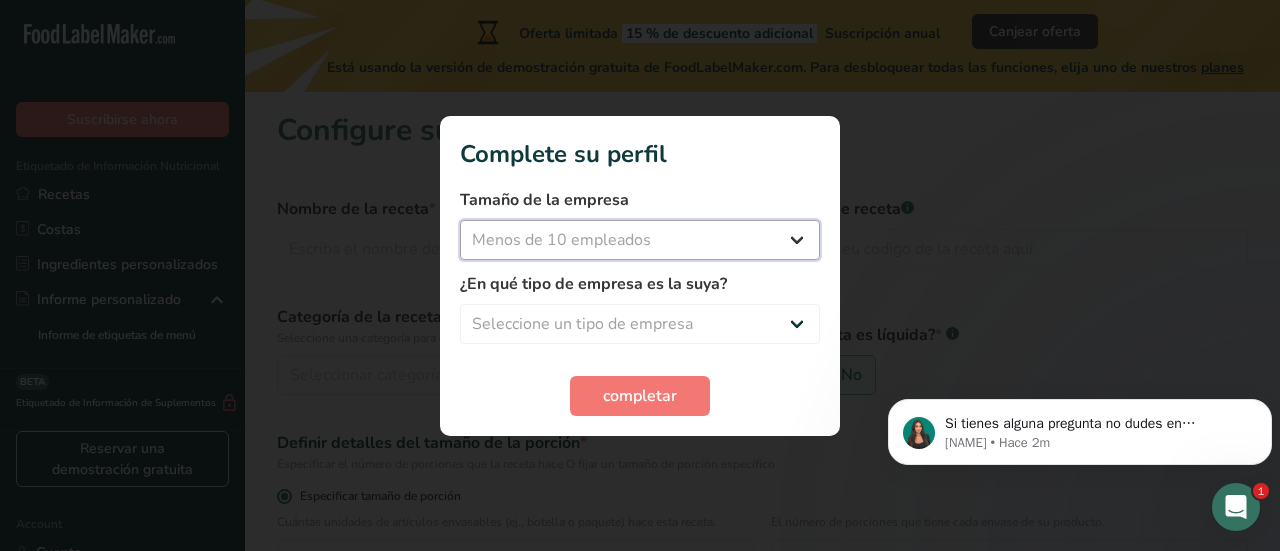 click on "Seleccionar tamaño de la empresa
Menos de 10 empleados
De 10 a 50 empleados
De 51 a 500 empleados
Más de 500 empleados" at bounding box center [640, 240] 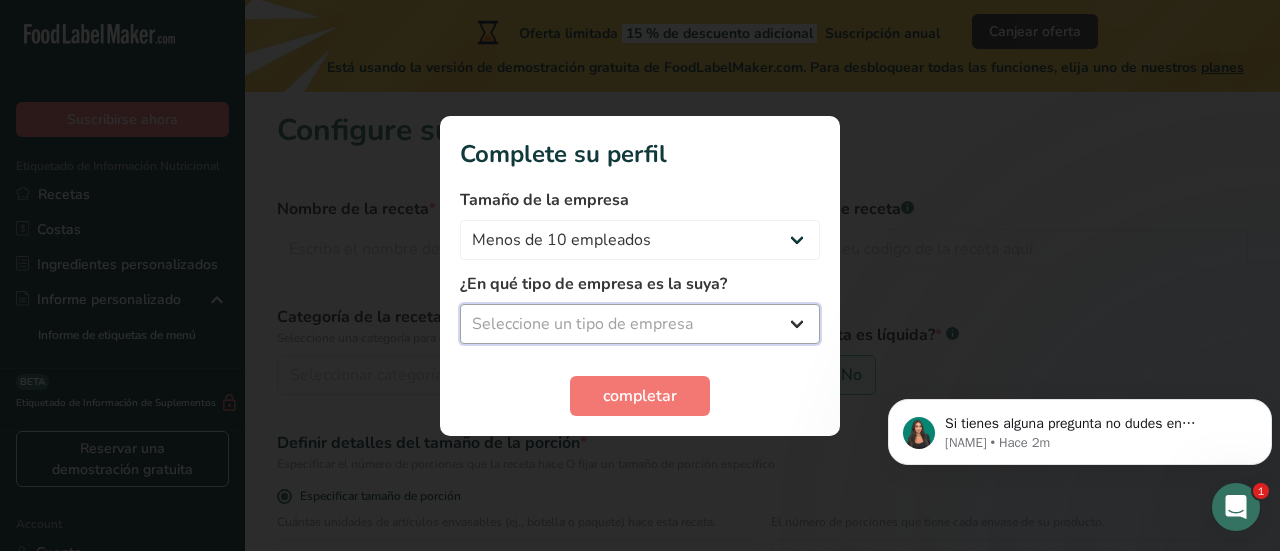 click on "Seleccione un tipo de empresa
Fabricante de alimentos envasados
Restaurante y cafetería
Panadería
Empresa de comidas preparadas y cáterin
Nutricionista
Bloguero gastronómico
Entrenador personal
Otro" at bounding box center [640, 324] 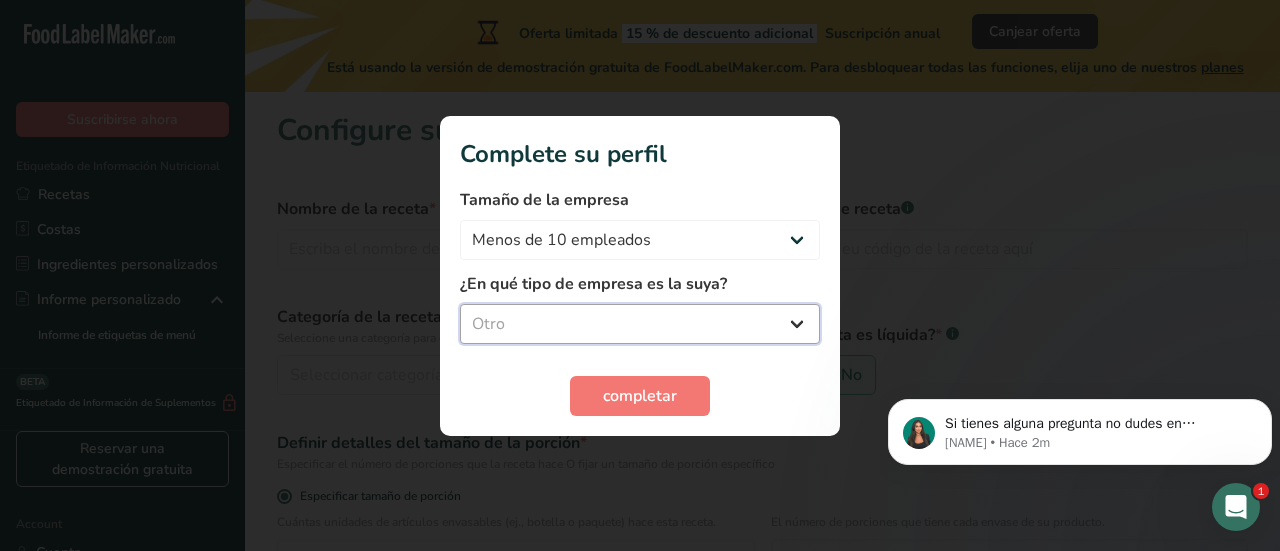 click on "Seleccione un tipo de empresa
Fabricante de alimentos envasados
Restaurante y cafetería
Panadería
Empresa de comidas preparadas y cáterin
Nutricionista
Bloguero gastronómico
Entrenador personal
Otro" at bounding box center [640, 324] 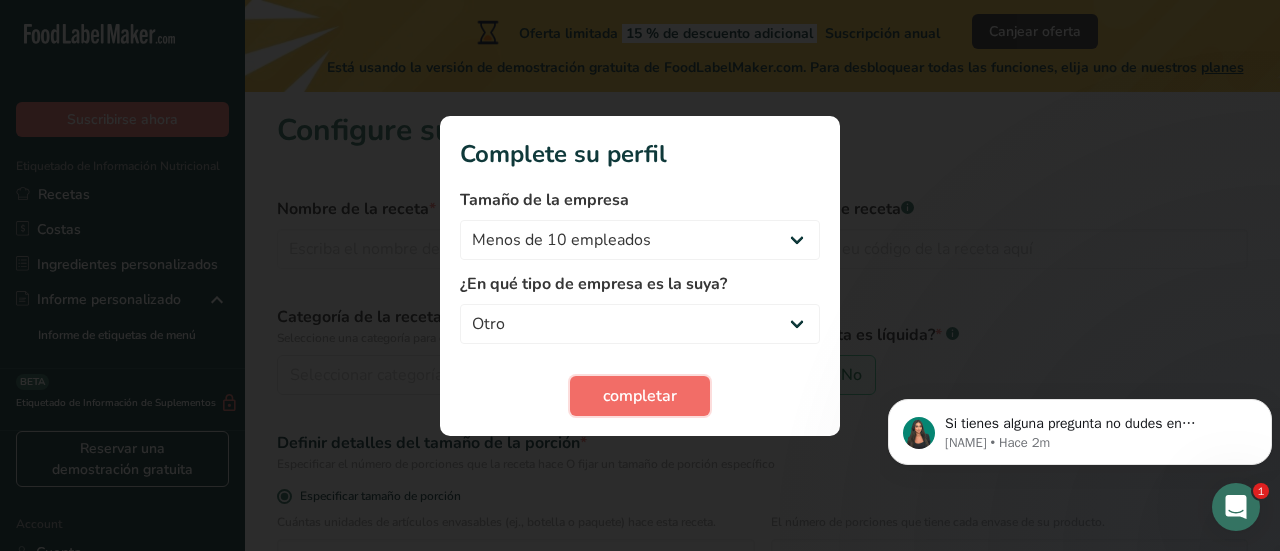 click on "completar" at bounding box center [640, 396] 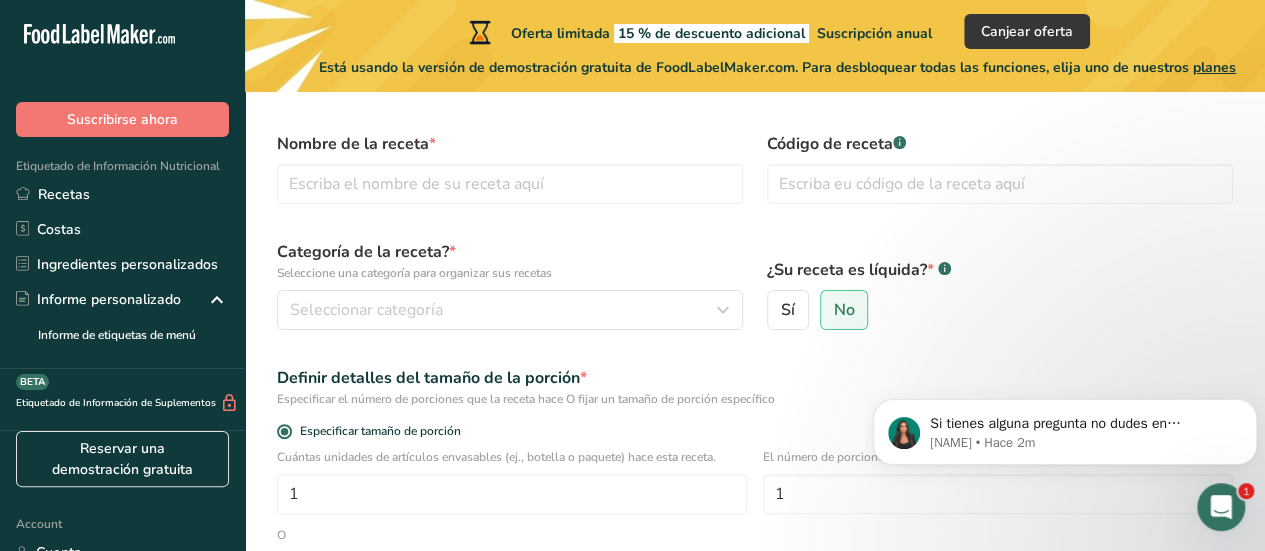 scroll, scrollTop: 185, scrollLeft: 0, axis: vertical 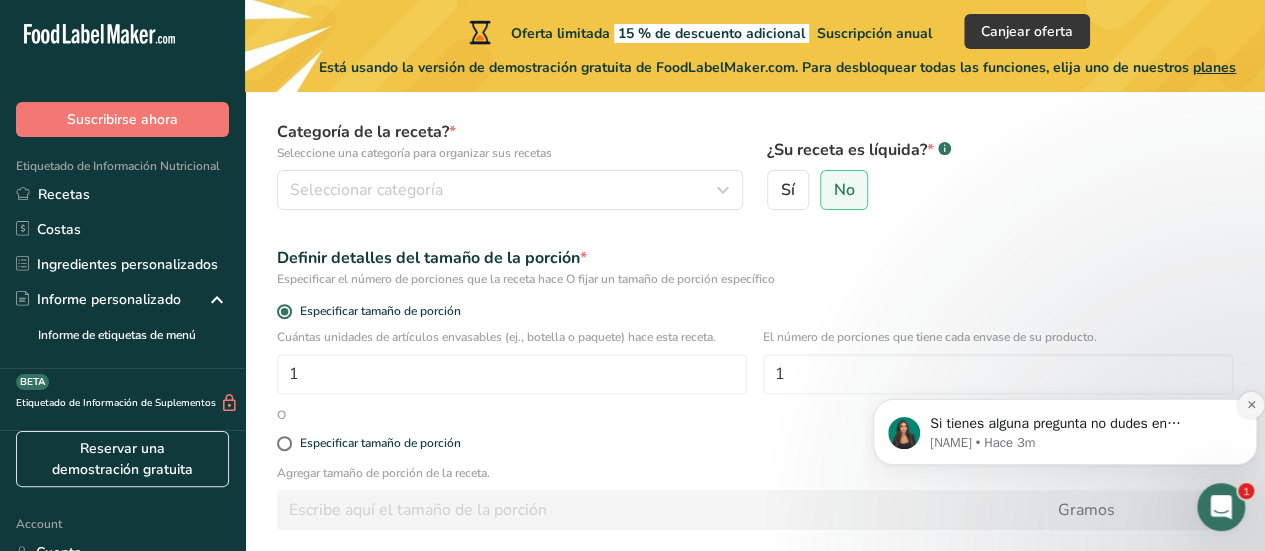 click 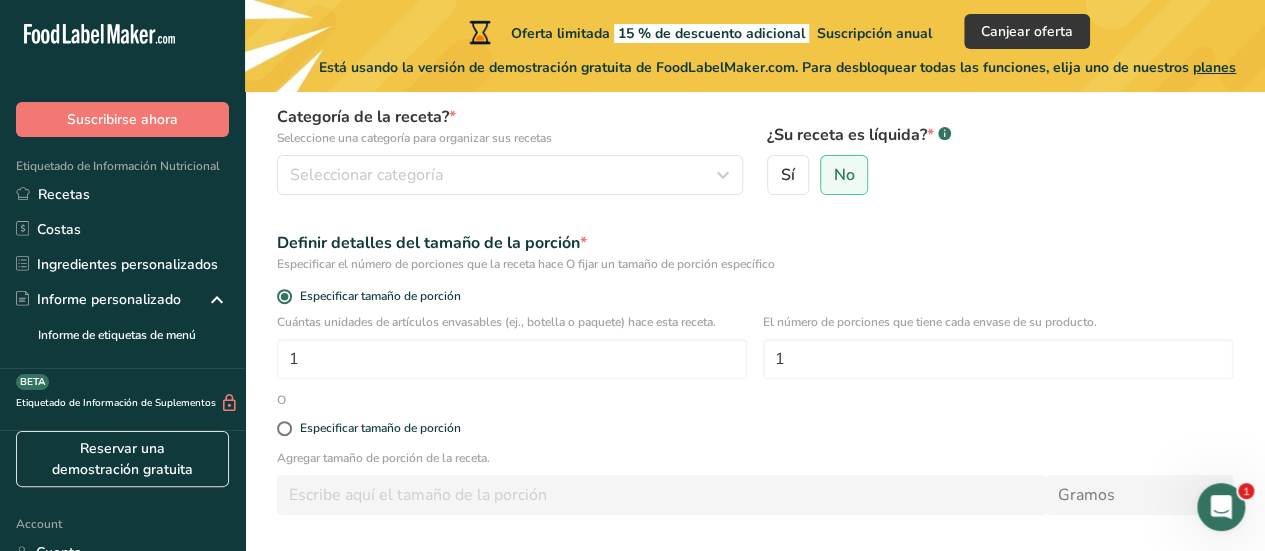 scroll, scrollTop: 201, scrollLeft: 0, axis: vertical 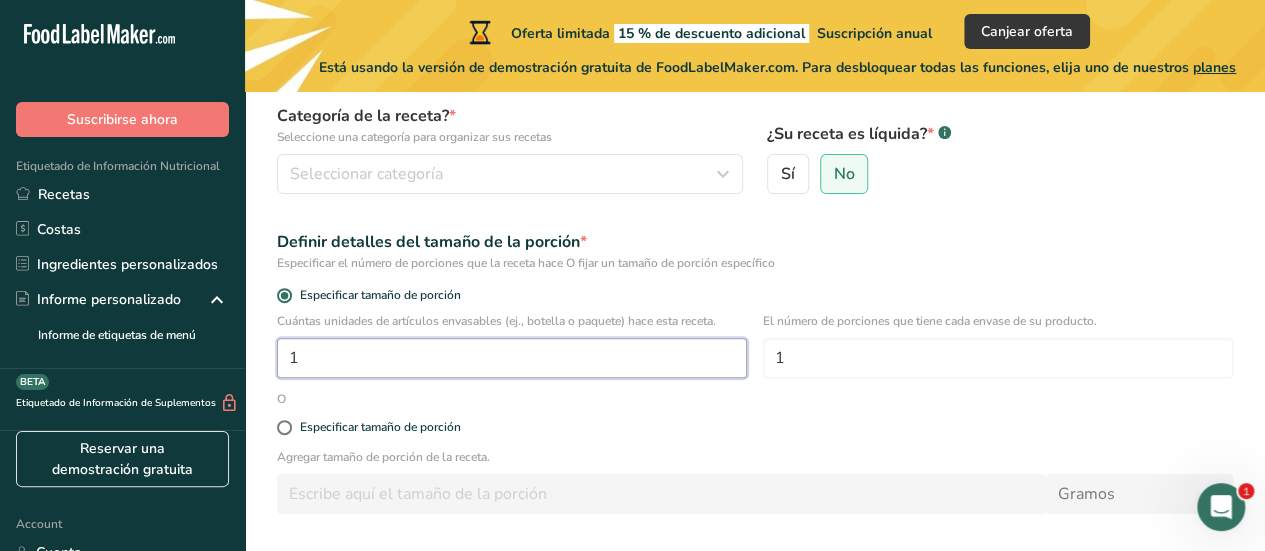 click on "1" at bounding box center [512, 358] 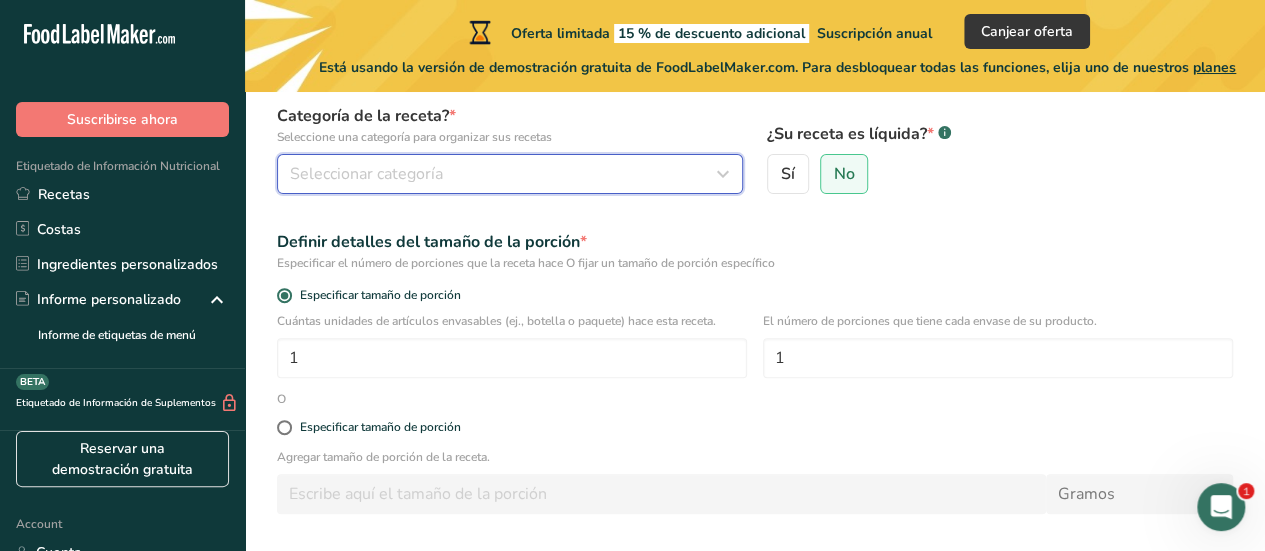 click on "Seleccionar categoría" at bounding box center (504, 174) 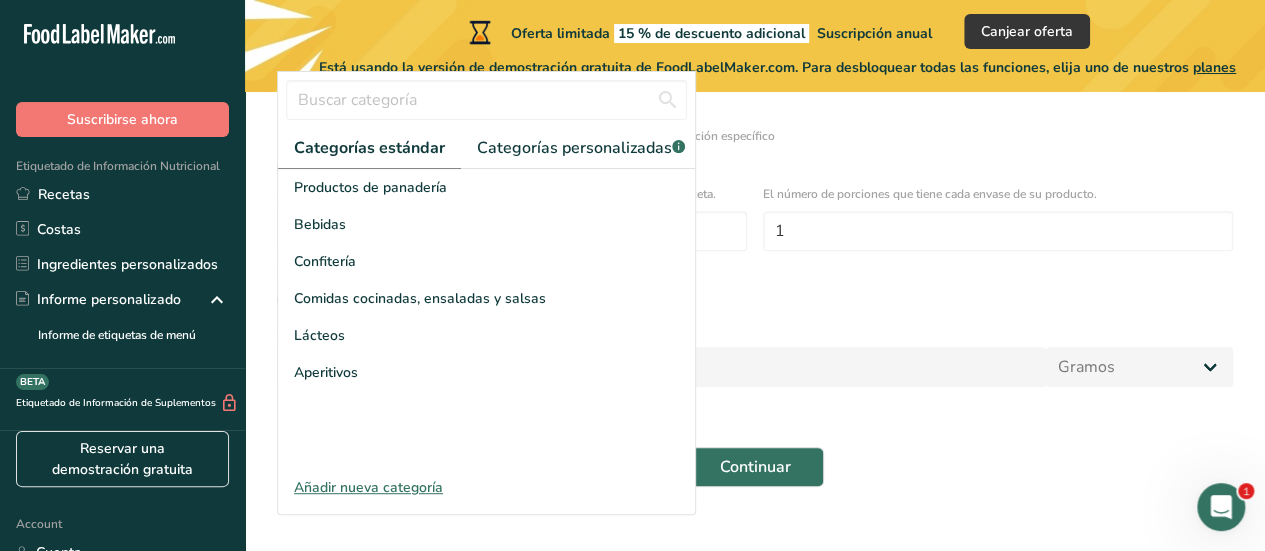 scroll, scrollTop: 337, scrollLeft: 0, axis: vertical 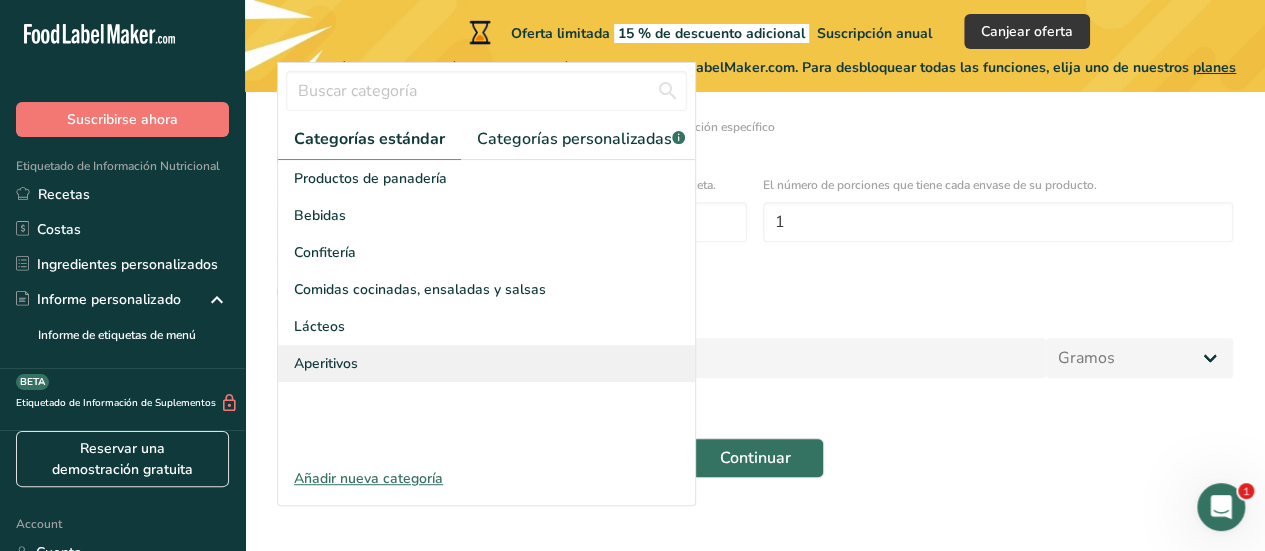 click on "Aperitivos" at bounding box center (486, 363) 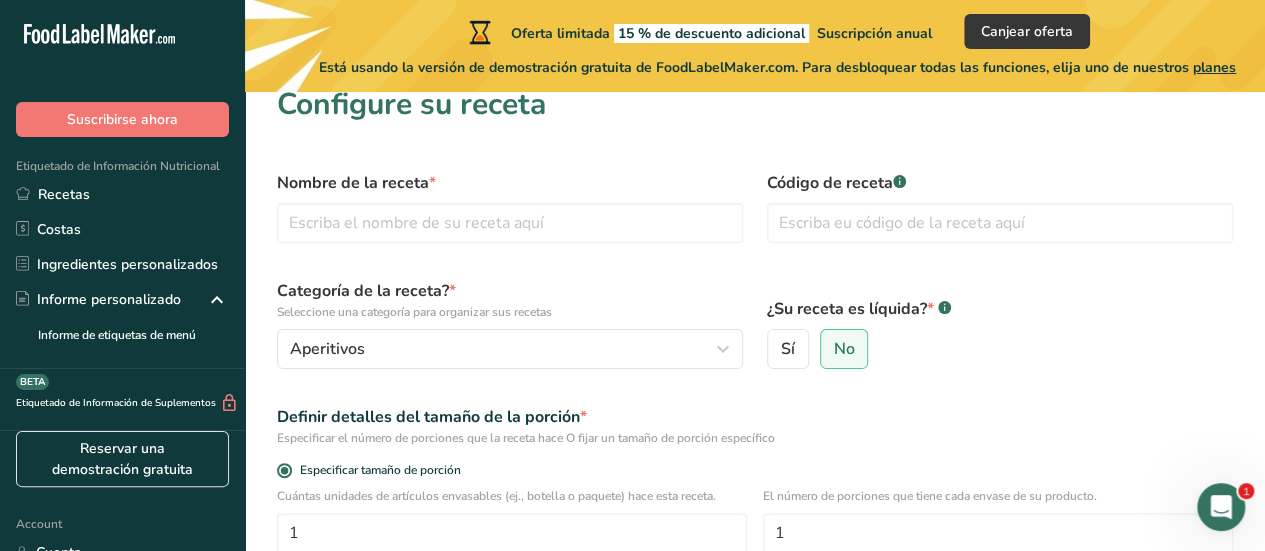 scroll, scrollTop: 20, scrollLeft: 0, axis: vertical 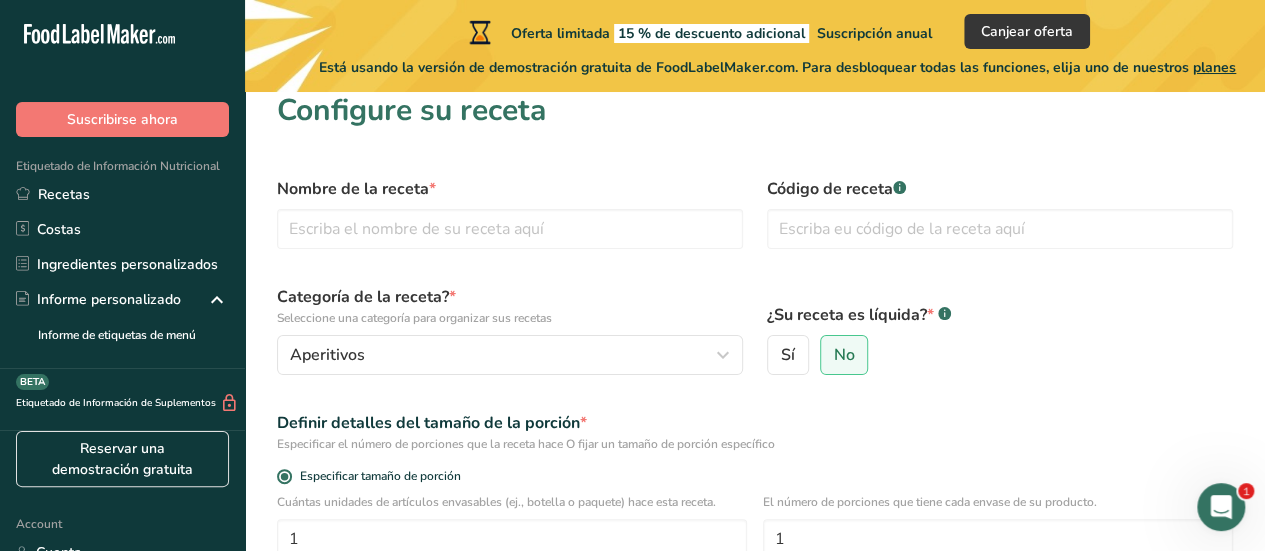 click on "Configure su receta
Nombre de la receta *
Código de receta
.a-a{fill:#347362;}.b-a{fill:#fff;}
Categoría de la receta? *
Seleccione una categoría para organizar sus recetas
Aperitivos
Categorías estándar
Categorías personalizadas
.a-a{fill:#347362;}.b-a{fill:#fff;}
Productos de panadería
Bebidas
Confitería
Comidas cocinadas, ensaladas y salsas
Lácteos
Aperitivos
Añadir nueva categoría
¿Su receta es líquida? *   .a-a{fill:#347362;}.b-a{fill:#fff;}           Sí   No
Definir detalles del tamaño de la porción *
Especificar tamaño de porción
1     1
O" at bounding box center [755, 449] 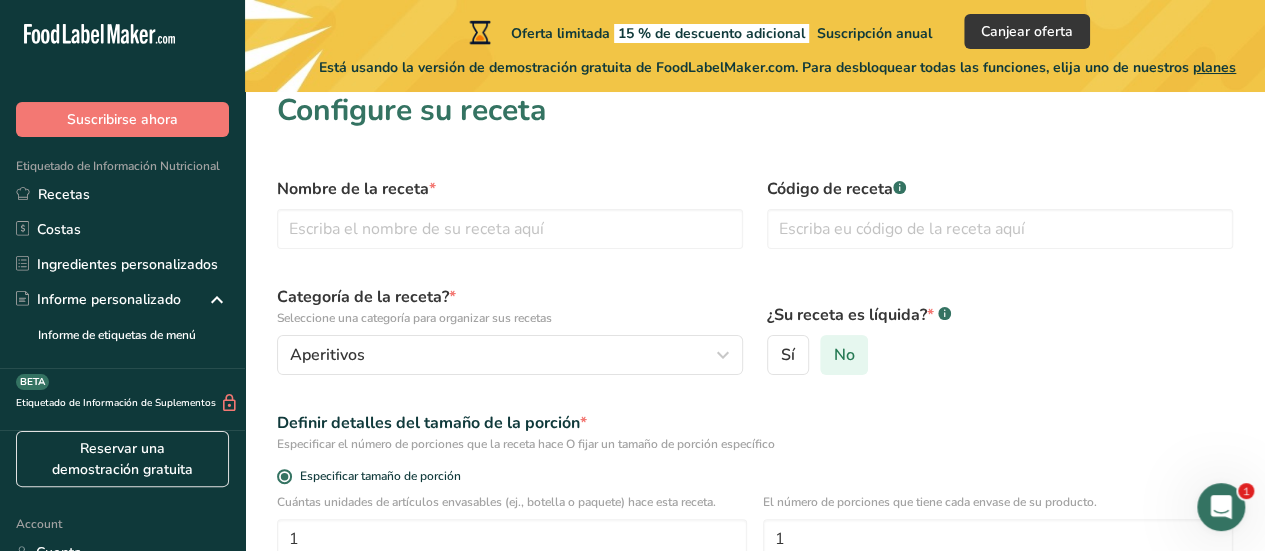 click on "No" at bounding box center (844, 355) 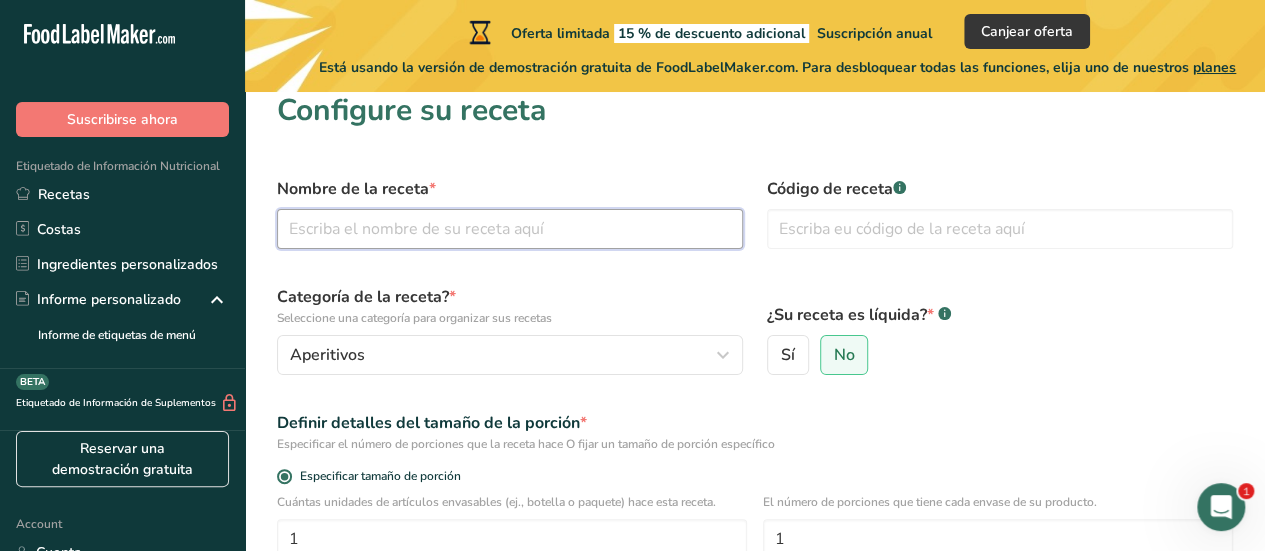 click at bounding box center [510, 229] 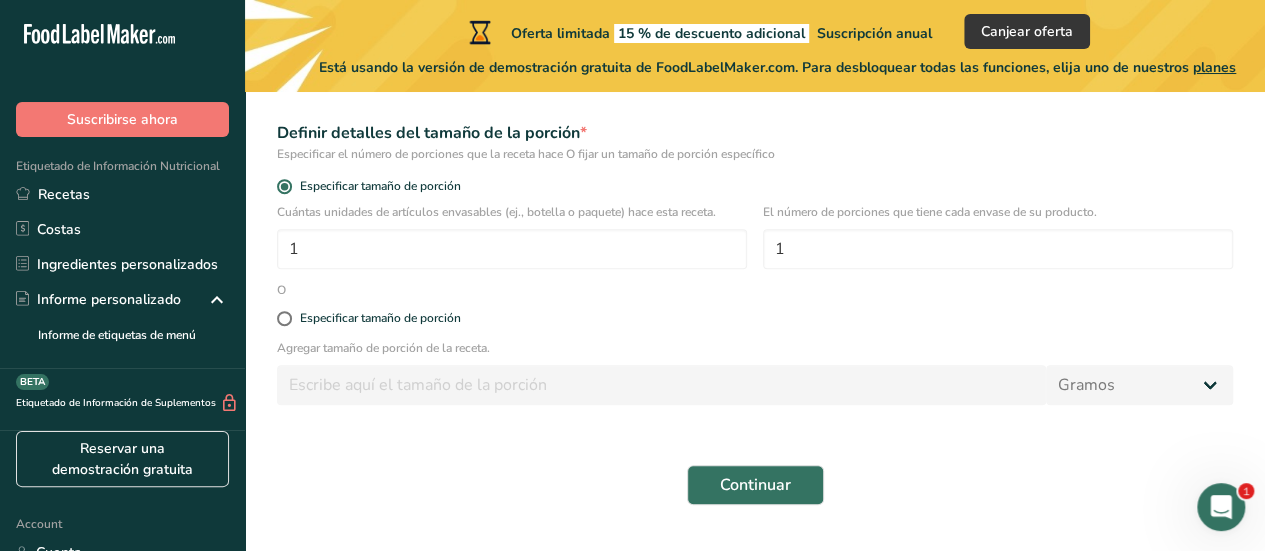 scroll, scrollTop: 360, scrollLeft: 0, axis: vertical 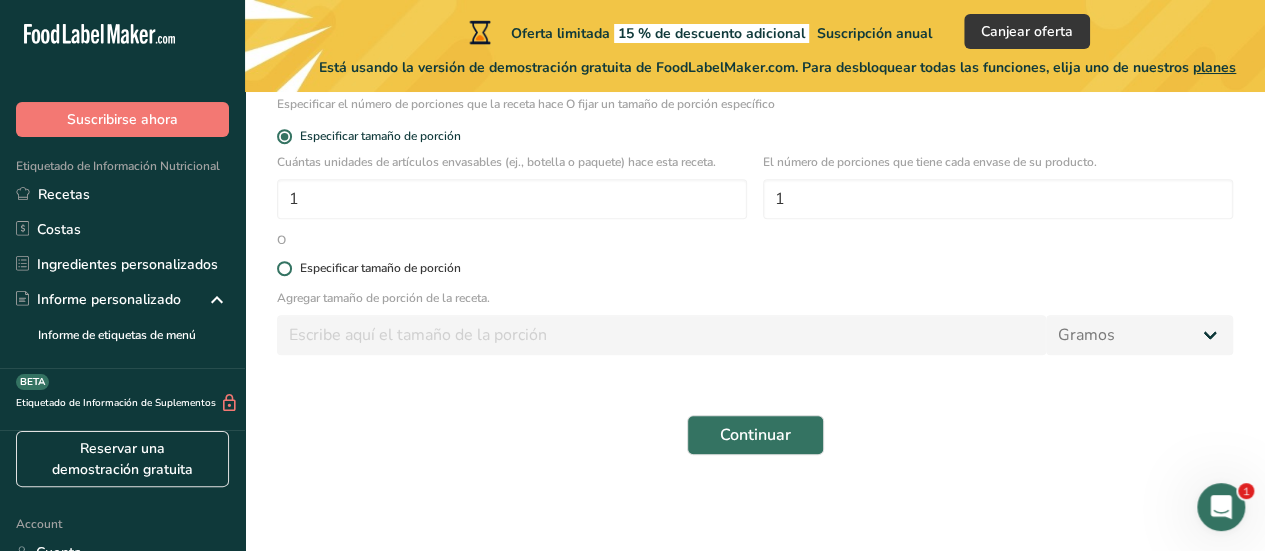 type on "Bitecakes" 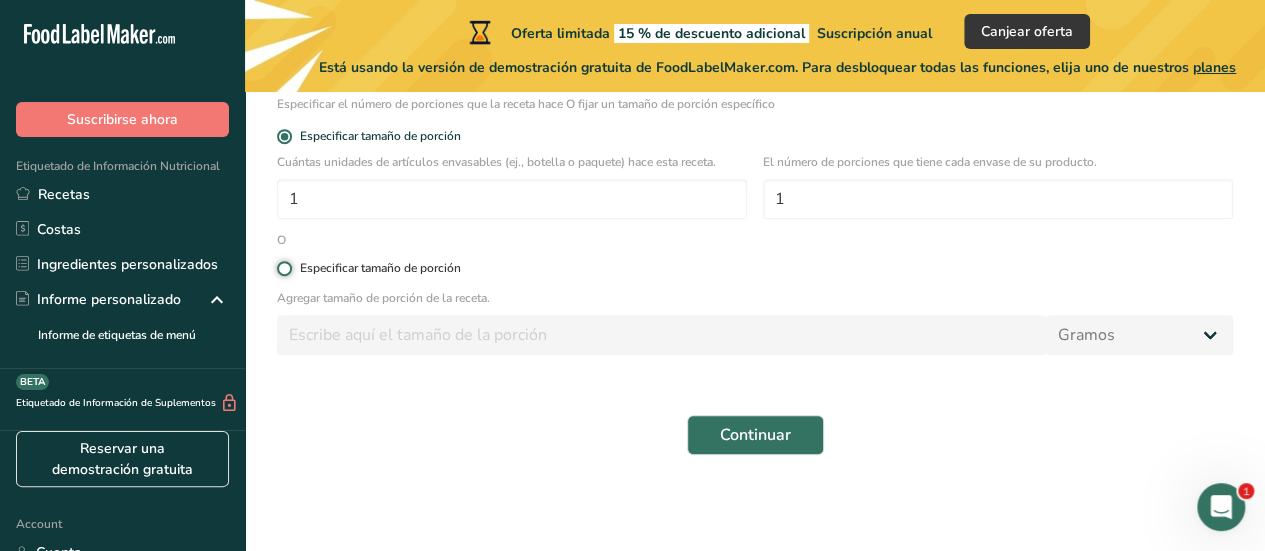 radio on "true" 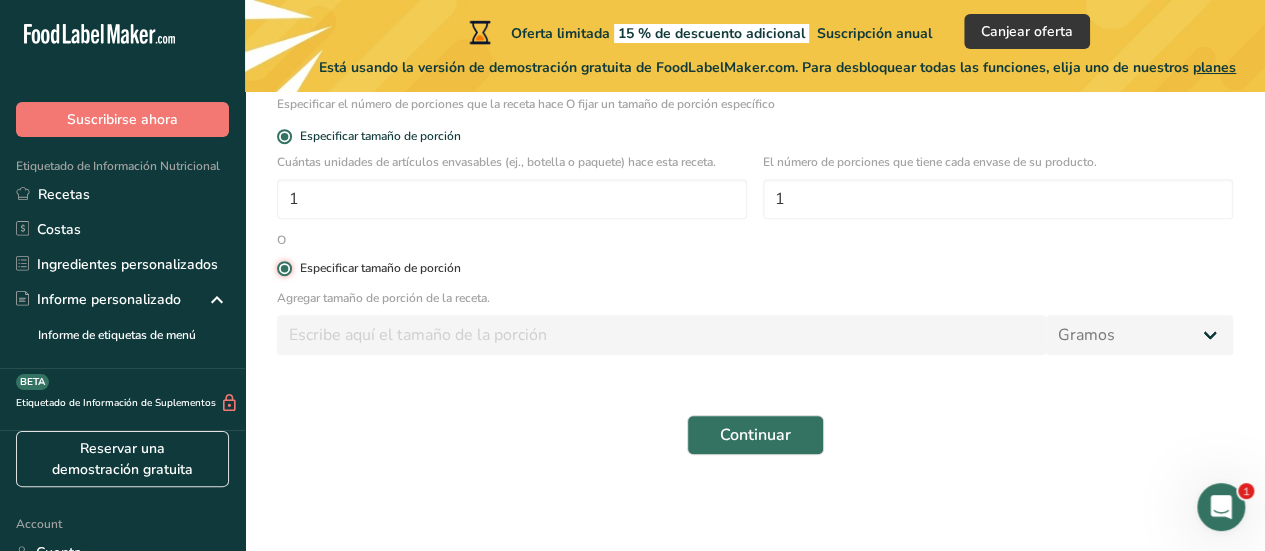 radio on "false" 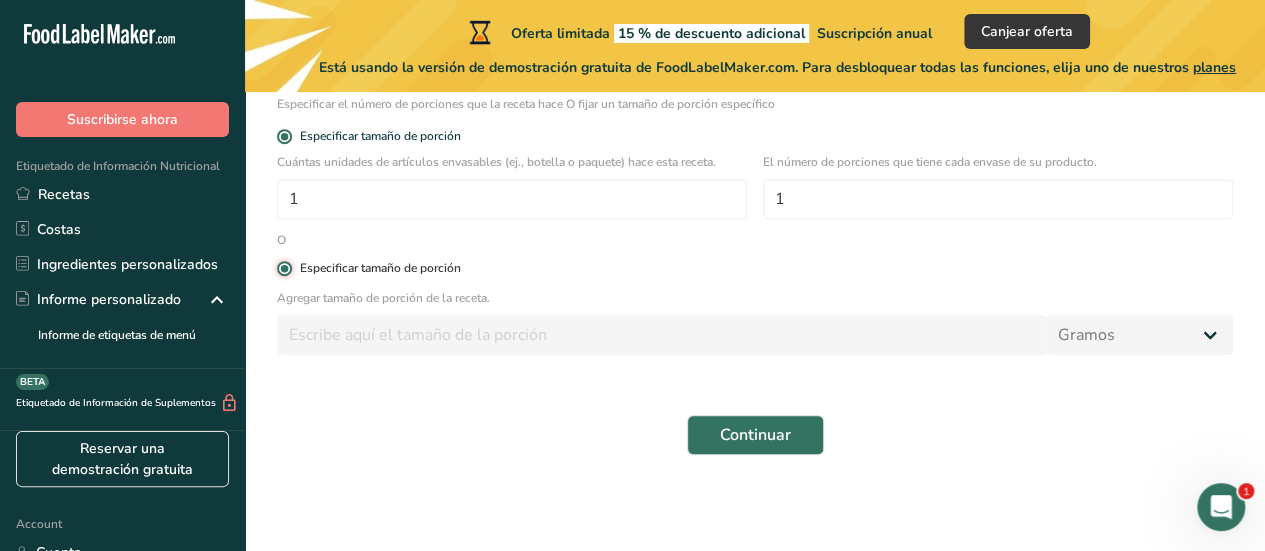 type 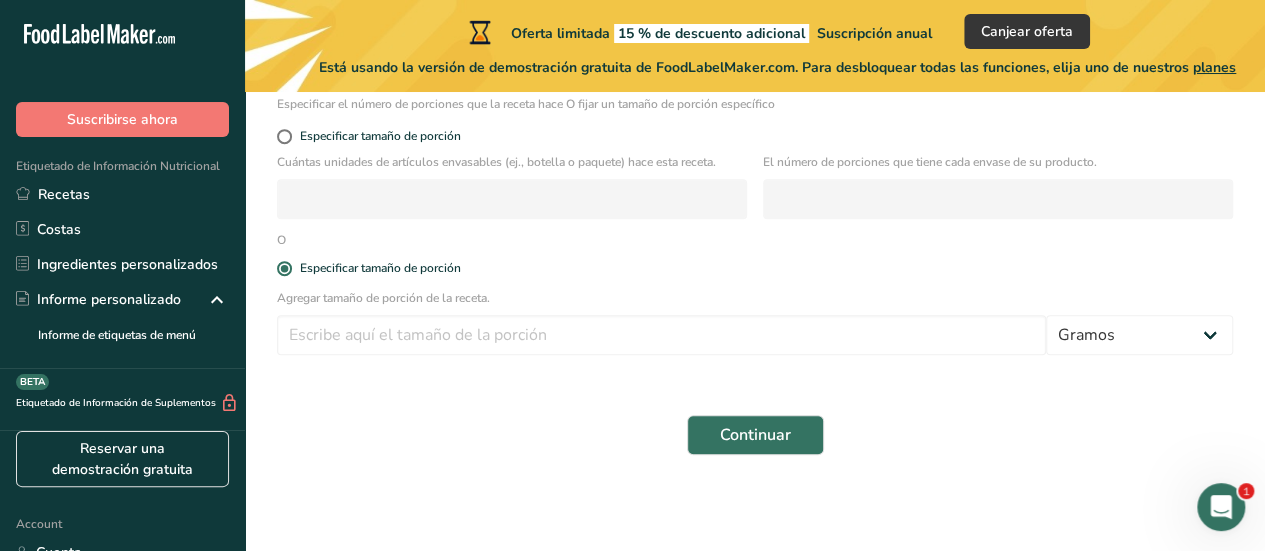 click on "Especificar tamaño de porción" at bounding box center [755, 269] 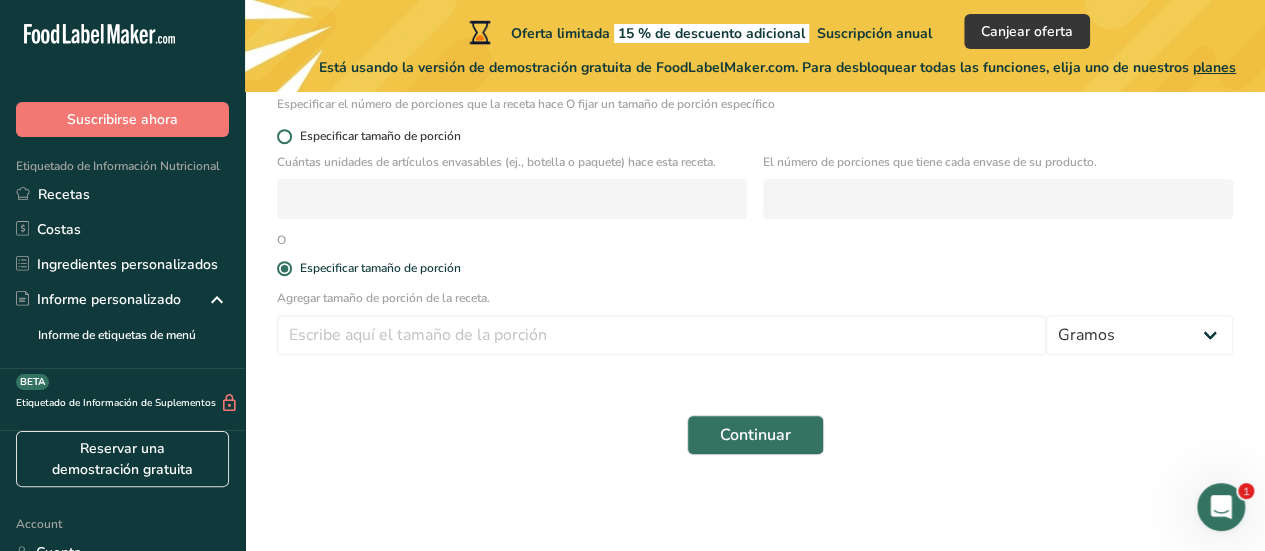 click at bounding box center (284, 136) 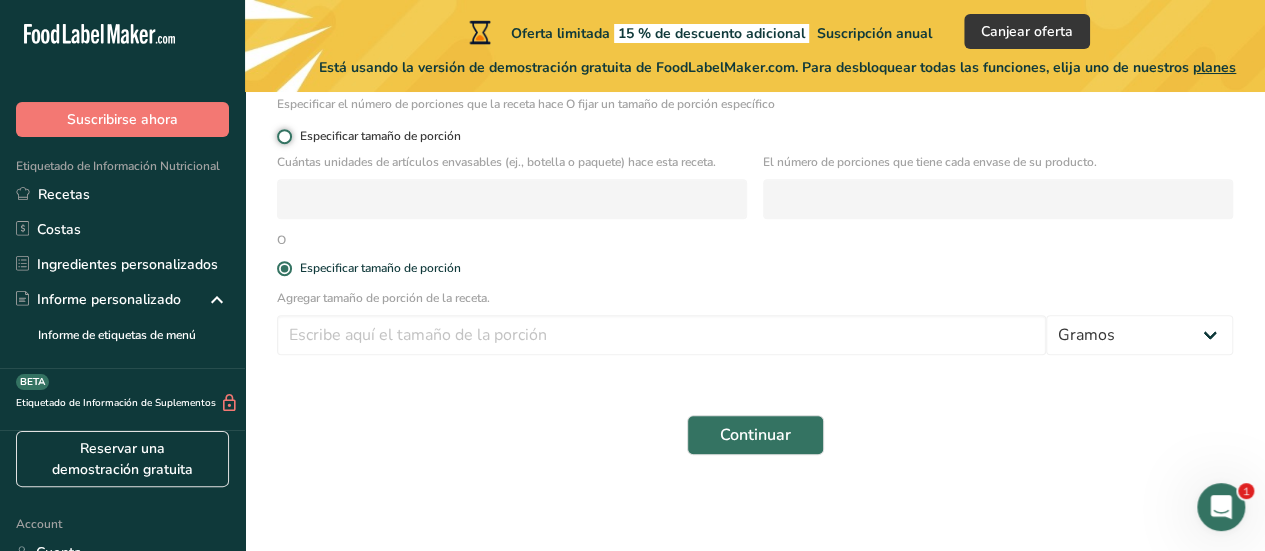radio on "true" 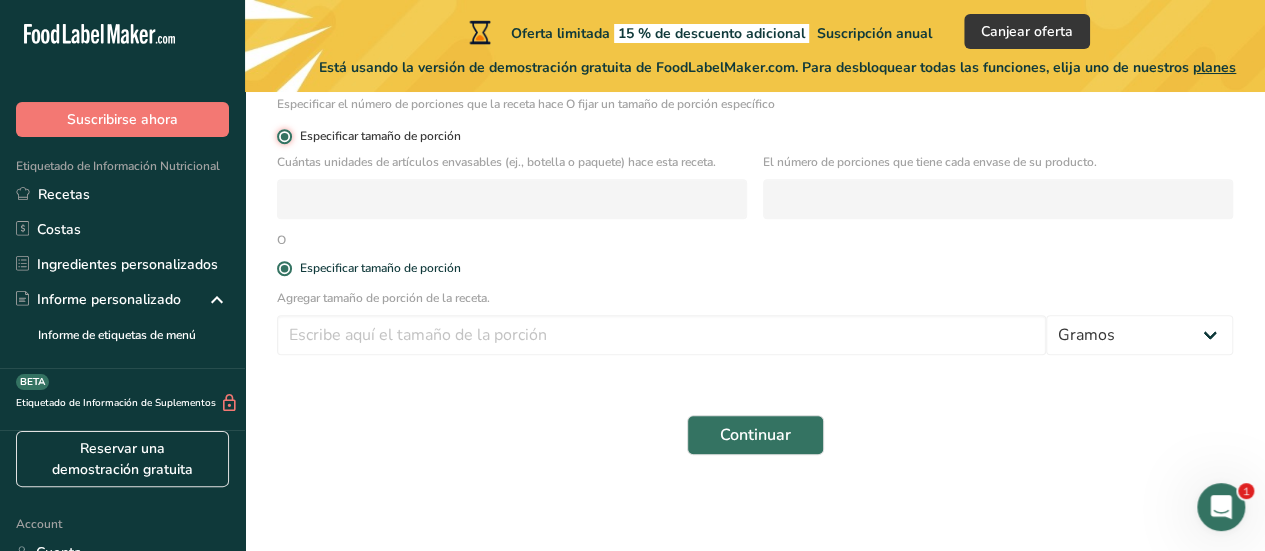radio on "false" 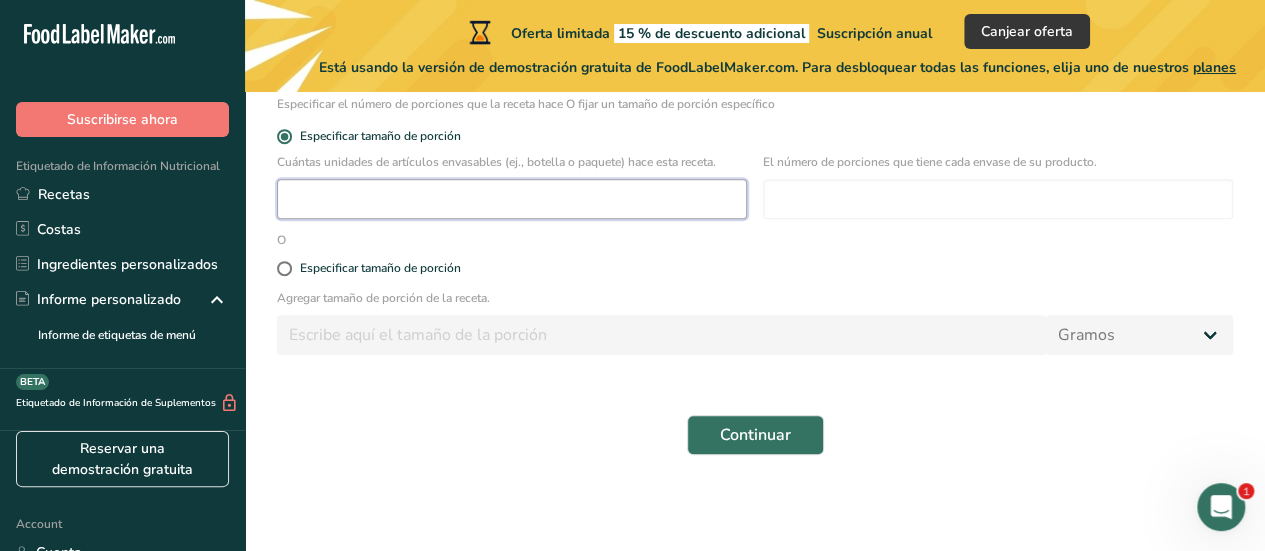 click at bounding box center [512, 199] 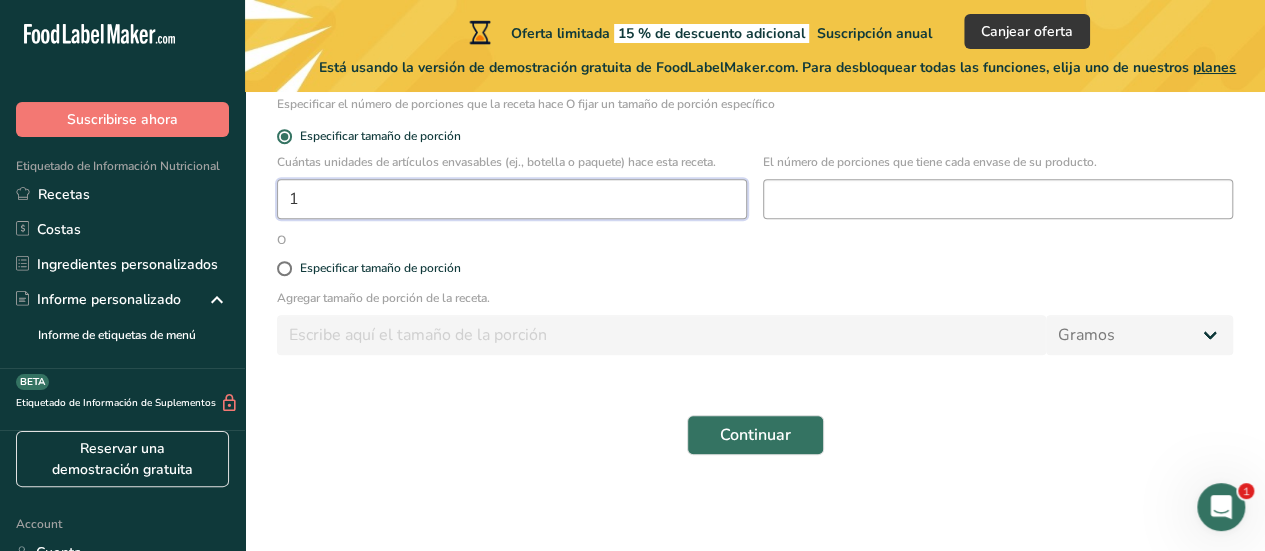 type on "1" 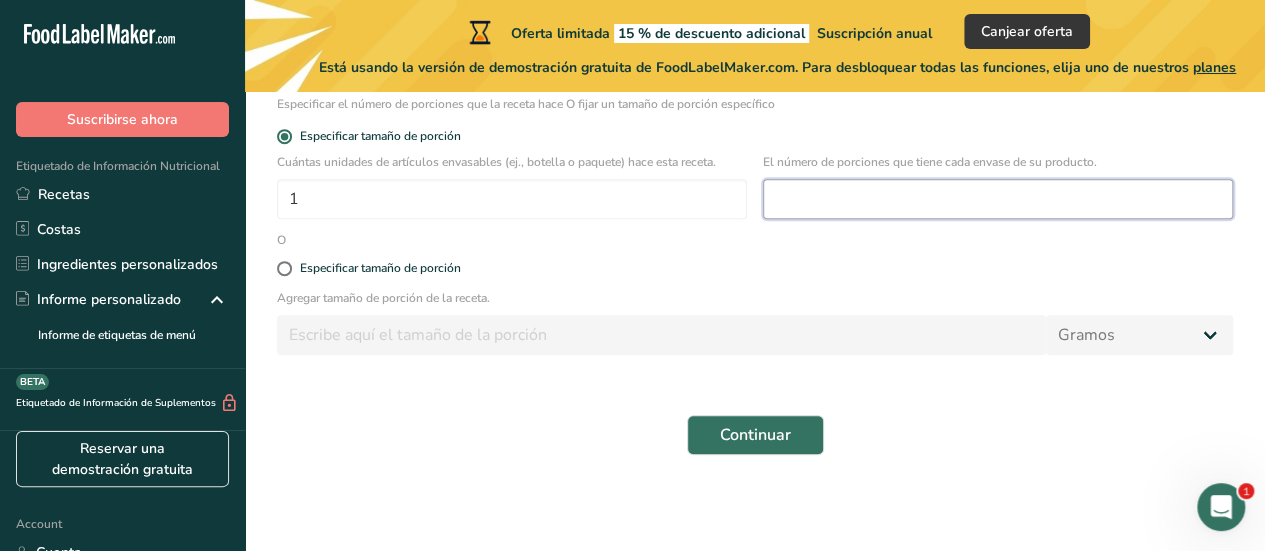 click at bounding box center (998, 199) 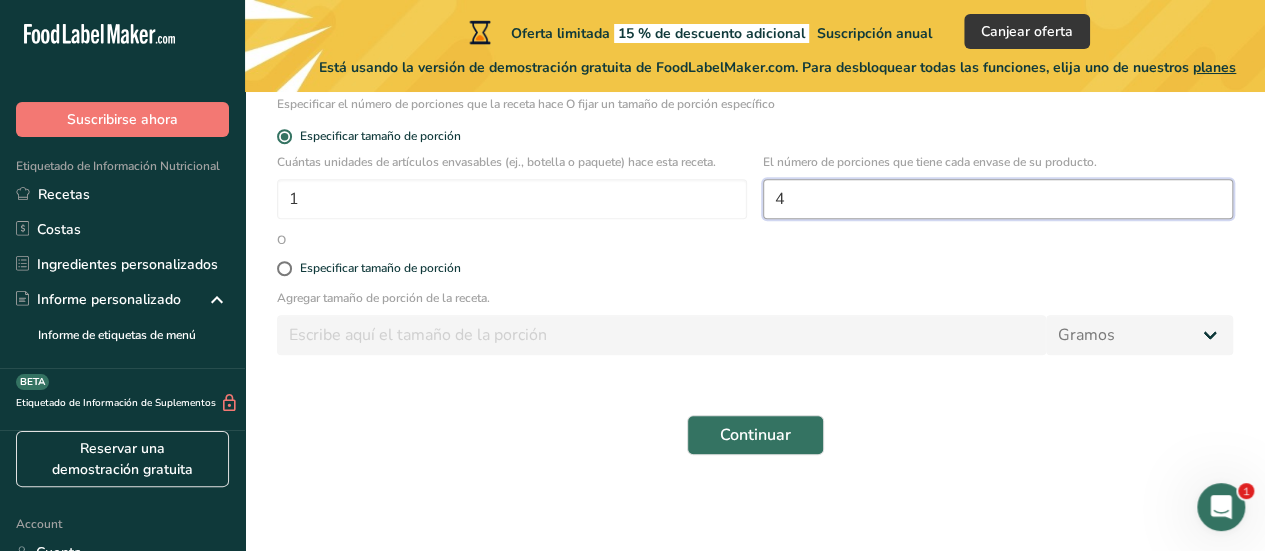 scroll, scrollTop: 358, scrollLeft: 0, axis: vertical 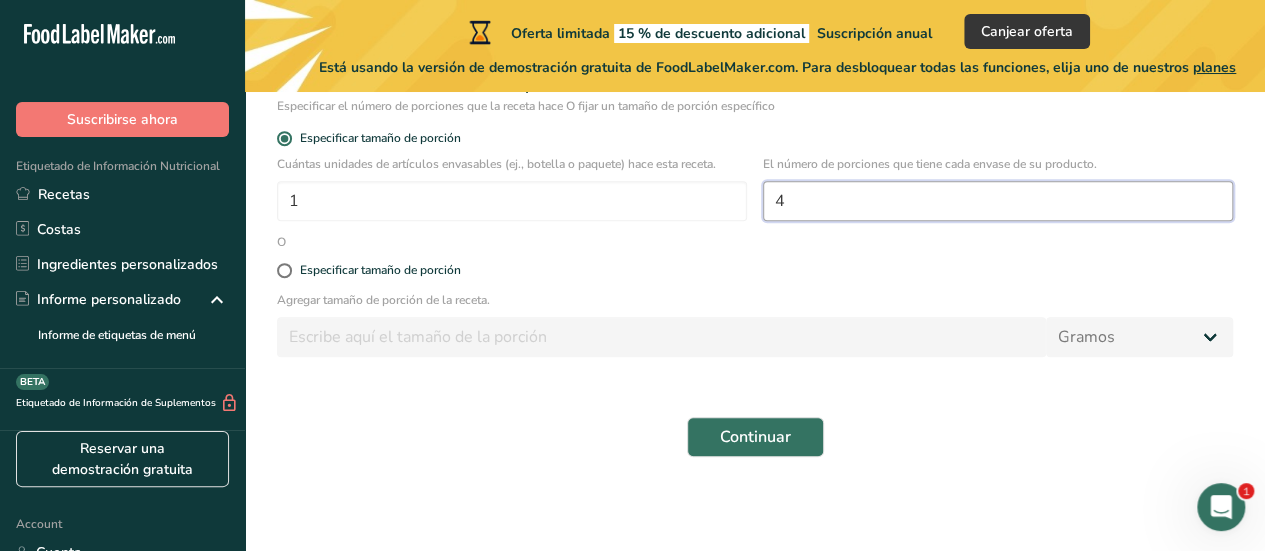 type on "4" 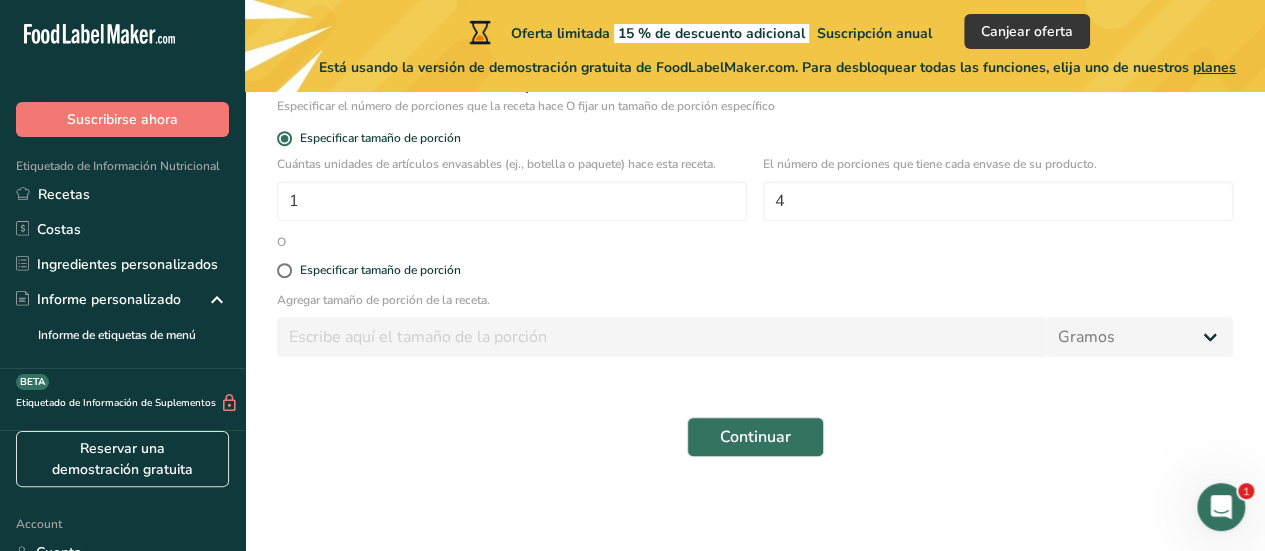 click on "Continuar" at bounding box center (755, 437) 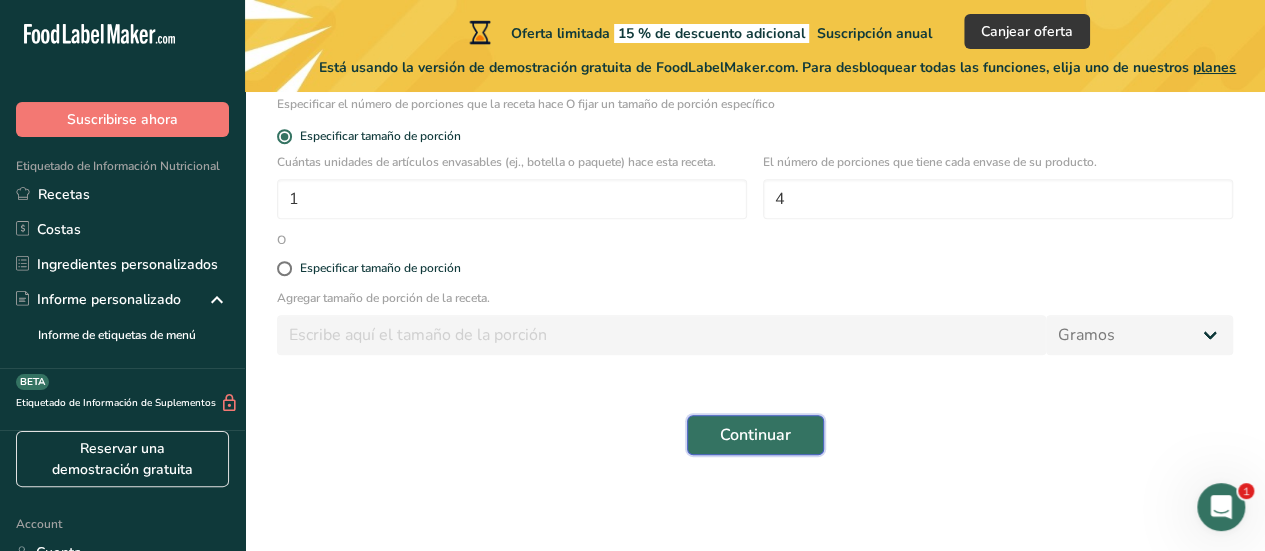 click on "Continuar" at bounding box center [755, 435] 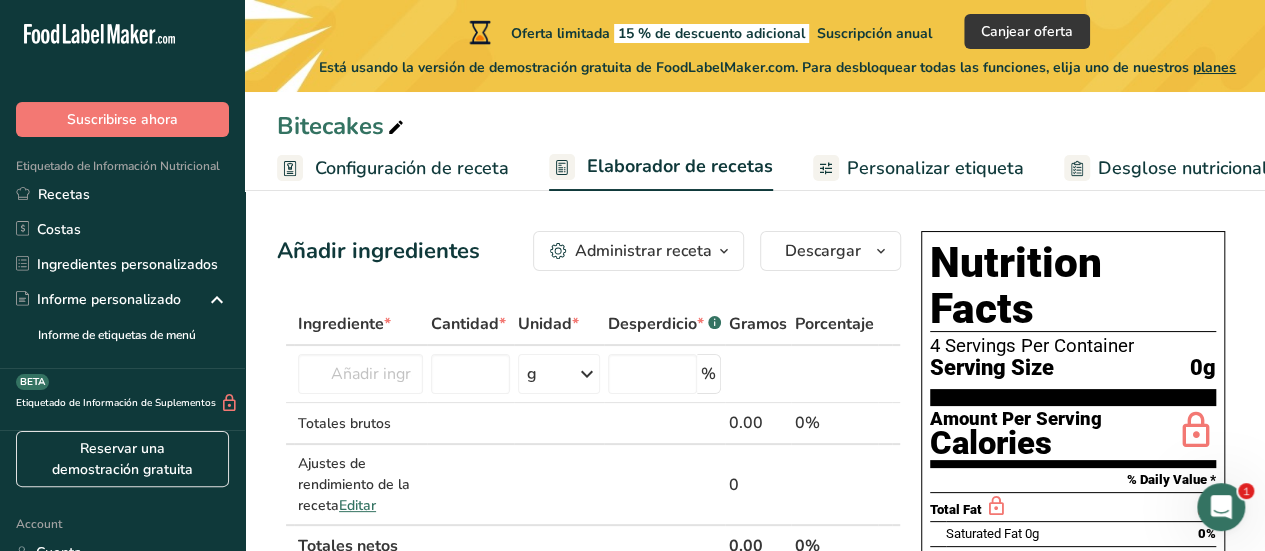 scroll, scrollTop: 0, scrollLeft: 0, axis: both 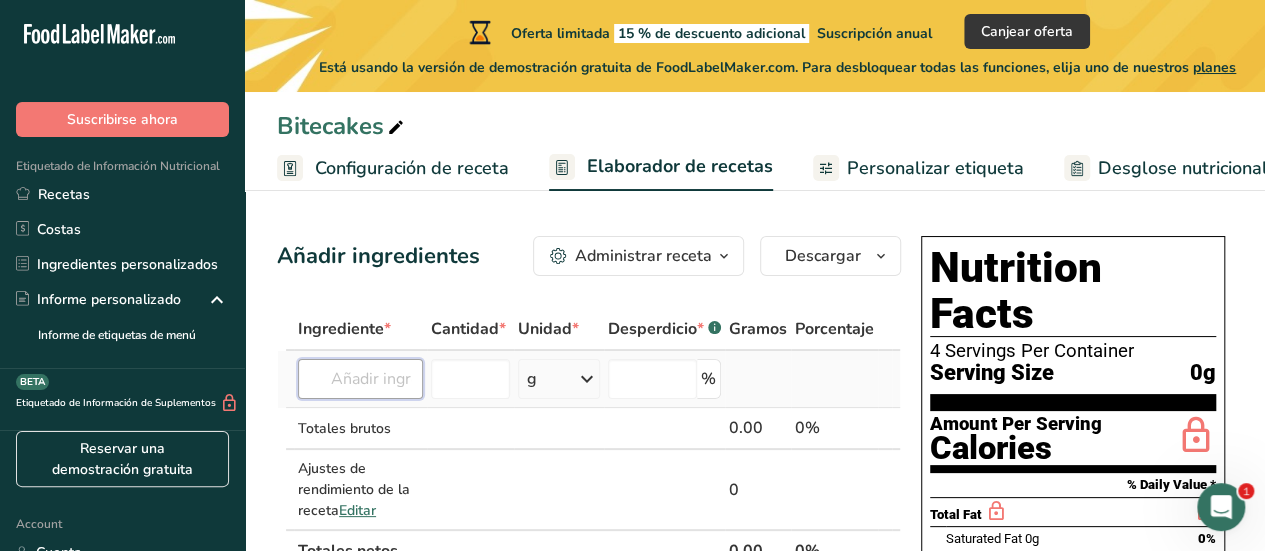 click at bounding box center [360, 379] 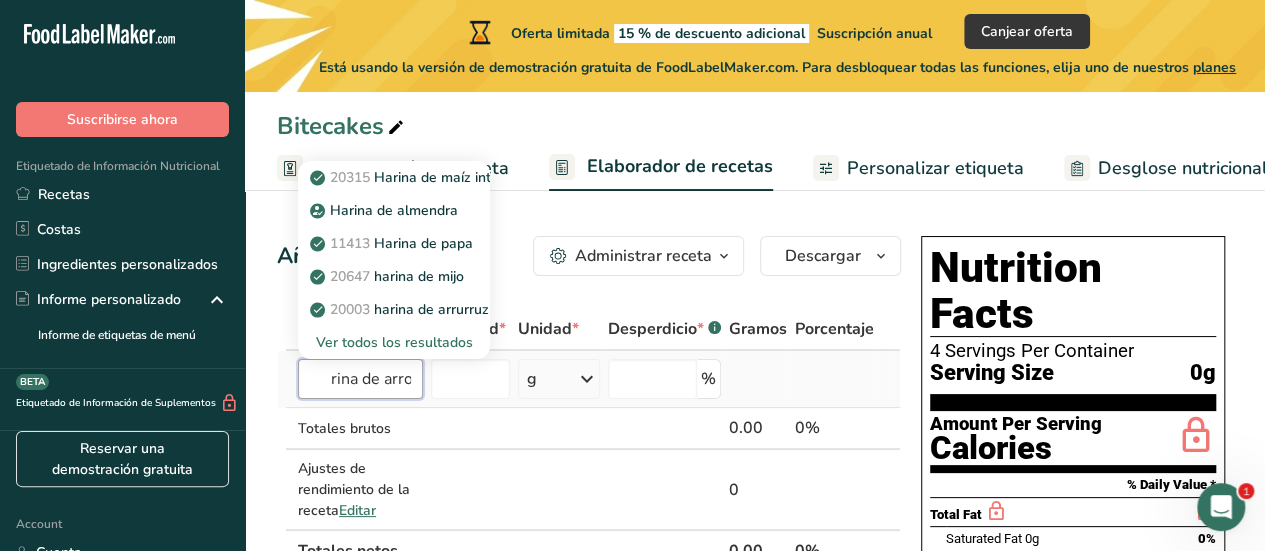 scroll, scrollTop: 0, scrollLeft: 28, axis: horizontal 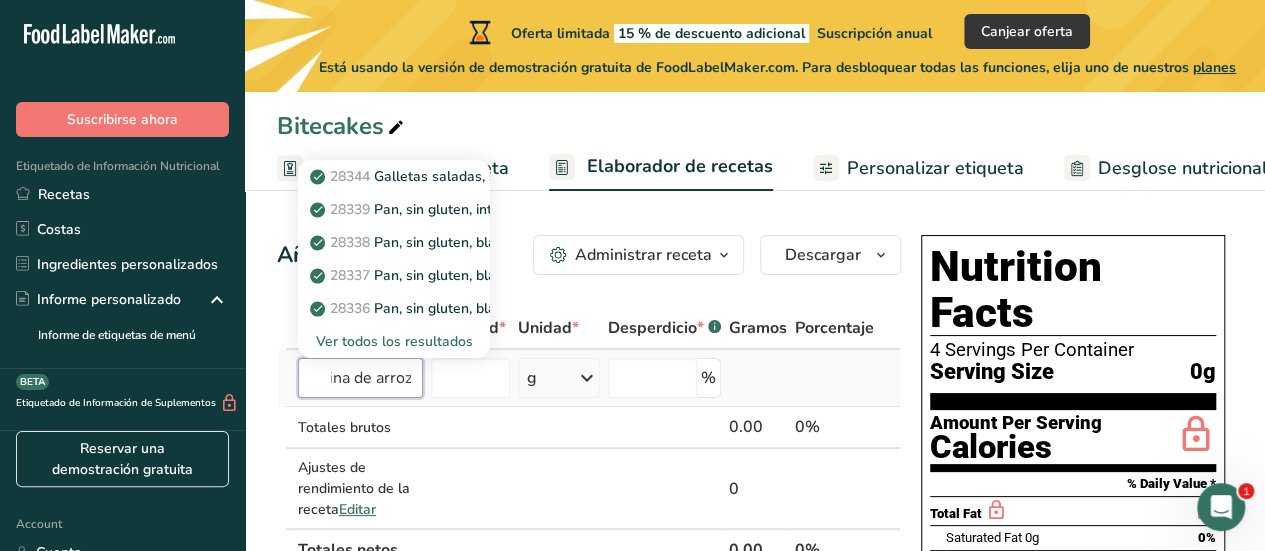 type on "Harina de arroz" 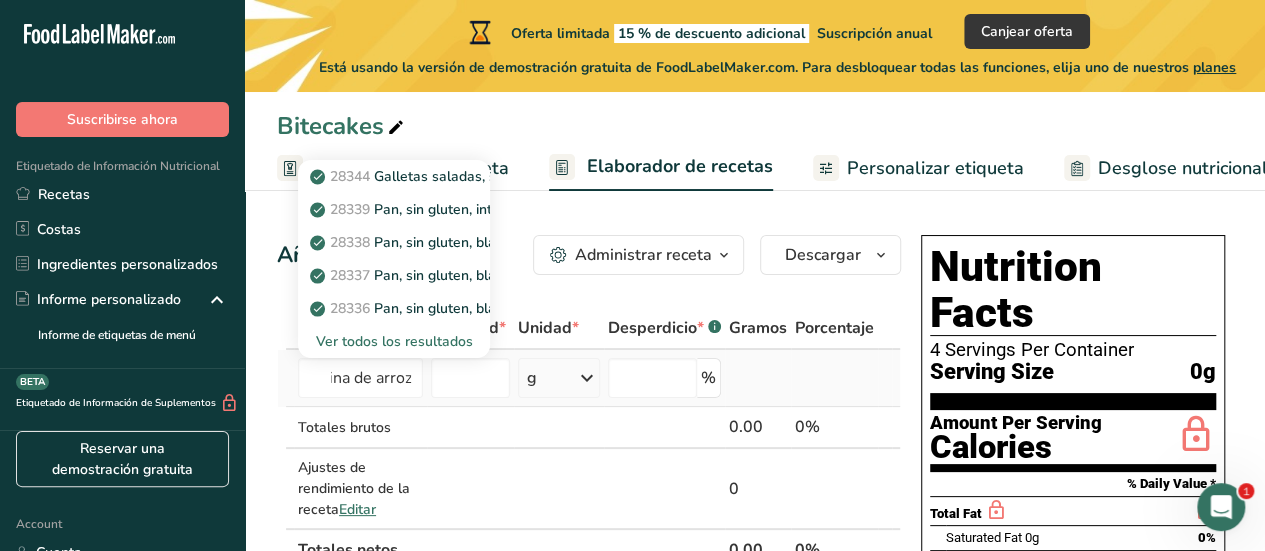 type 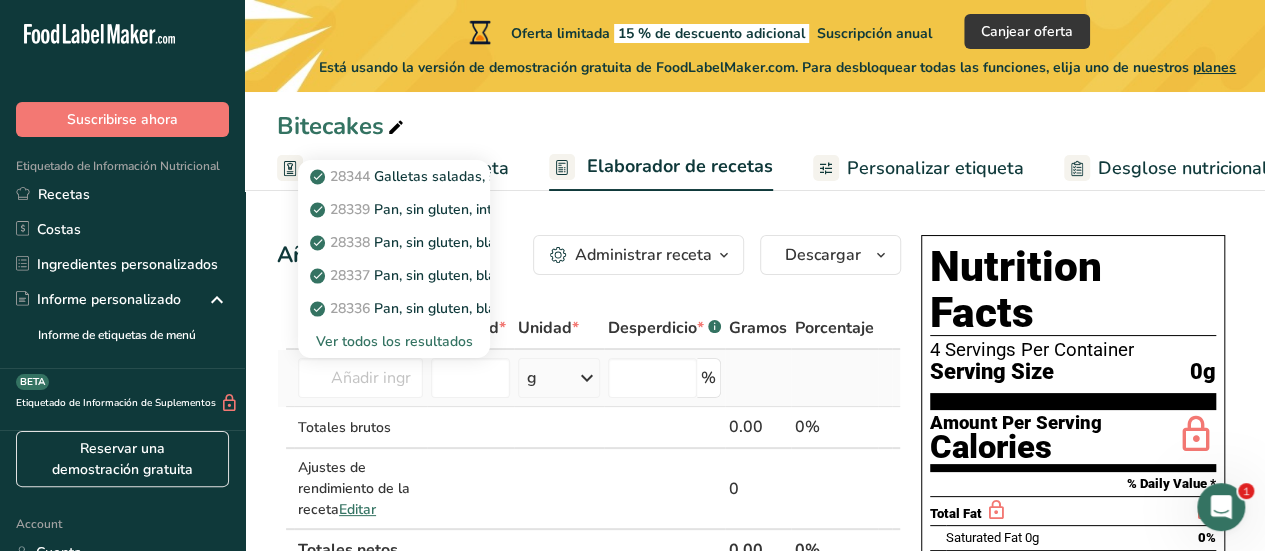 scroll, scrollTop: 0, scrollLeft: 0, axis: both 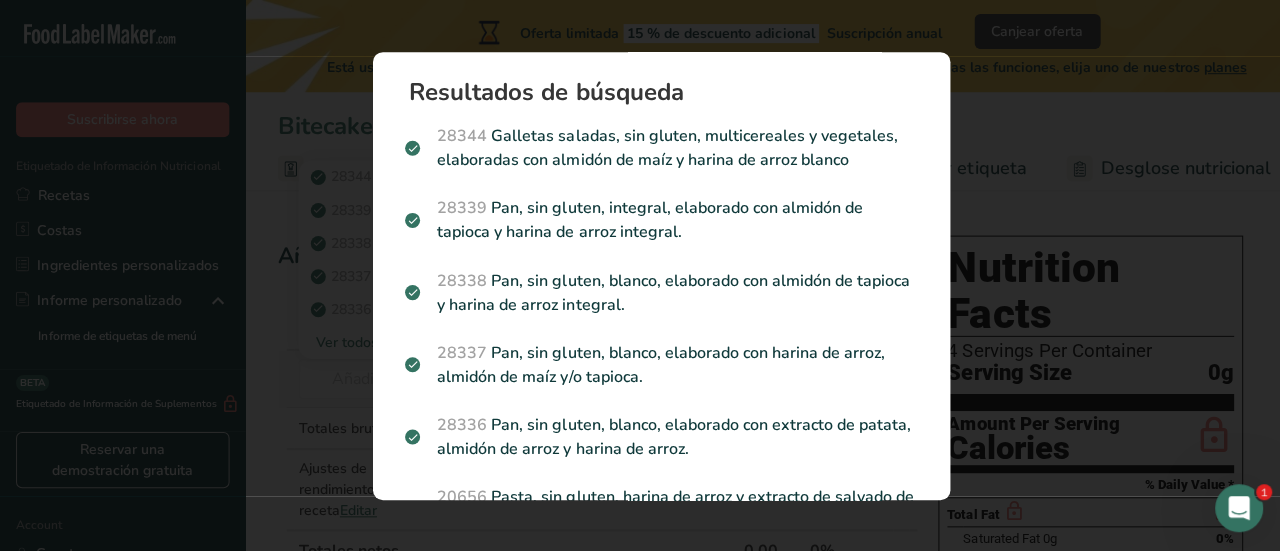 click on "28337
Pan, sin gluten, blanco, elaborado con harina de arroz, almidón de maíz y/o tapioca." at bounding box center [660, 364] 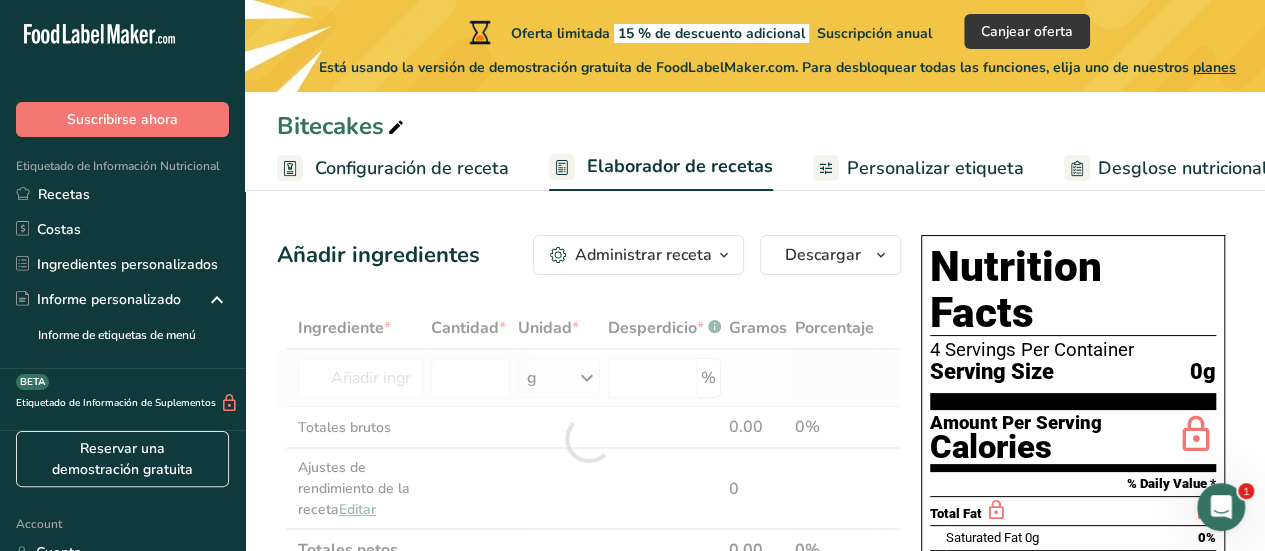 click on "Añadir ingredientes
Administrar receta         Eliminar receta             Duplicar receta               Escalar receta               Guardar como subreceta   .a-a{fill:#347362;}.b-a{fill:#fff;}                                 Desglose nutricional                 Tarjeta de la receta
Novedad
Informe de patrón de aminoácidos             Historial de actividad
Descargar
Elija su estilo de etiqueta preferido
Etiqueta estándar FDA
Etiqueta estándar FDA
El formato más común para etiquetas de información nutricional en cumplimiento con el tipo de letra, estilo y requisitos de la FDA.
Etiqueta tabular FDA
Un formato de etiqueta conforme a las regulaciones de la FDA presentado en una disposición tabular (horizontal).
Etiqueta lineal FDA" at bounding box center [755, 744] 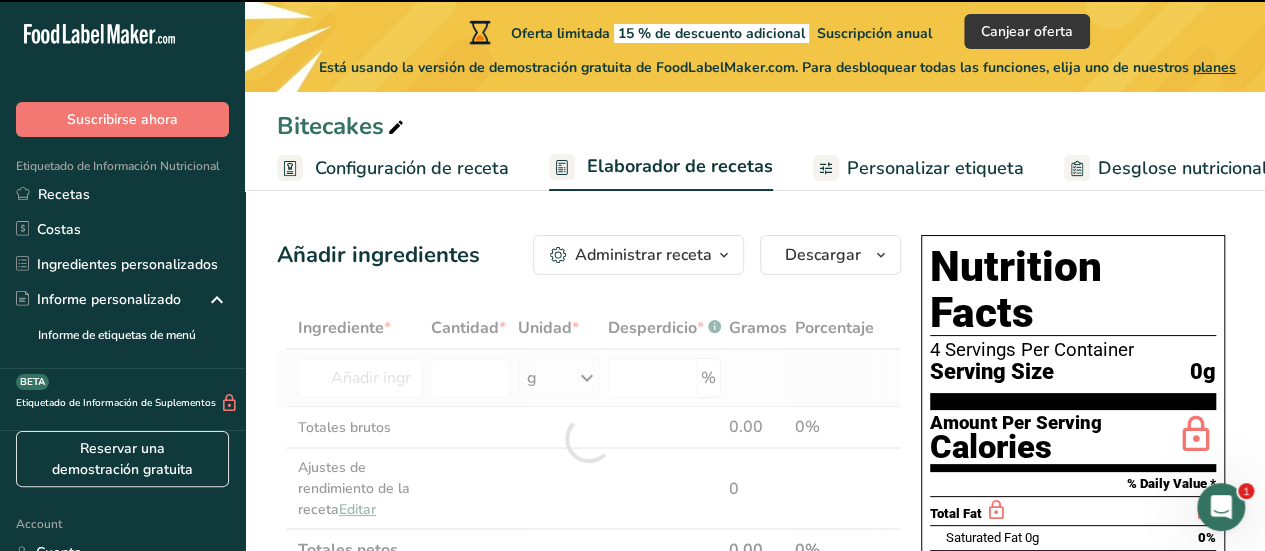 type on "0" 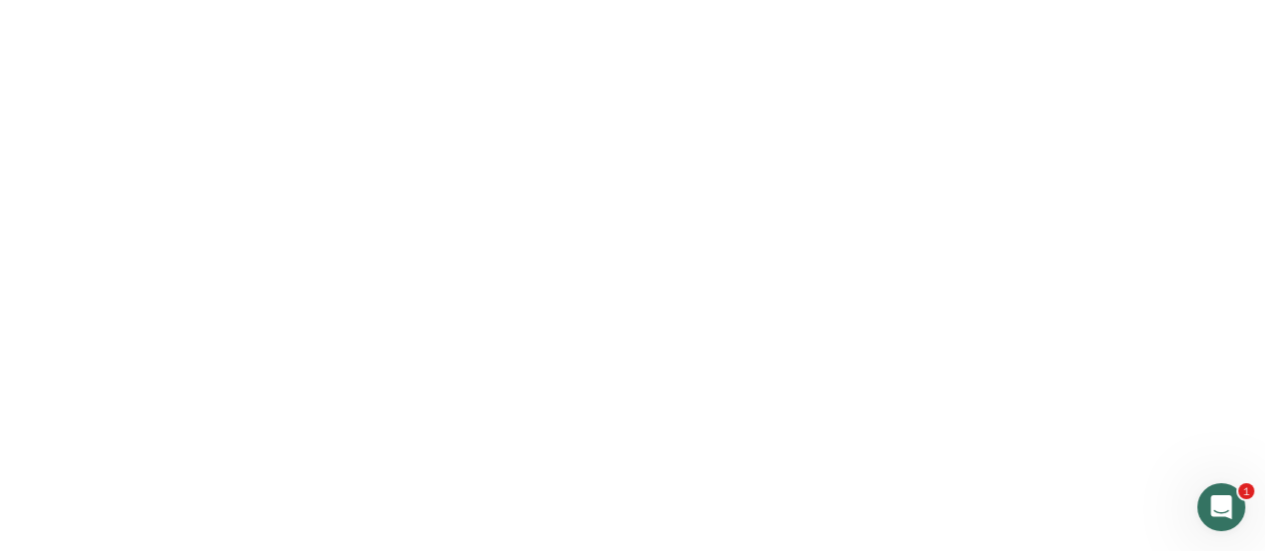 scroll, scrollTop: 0, scrollLeft: 0, axis: both 